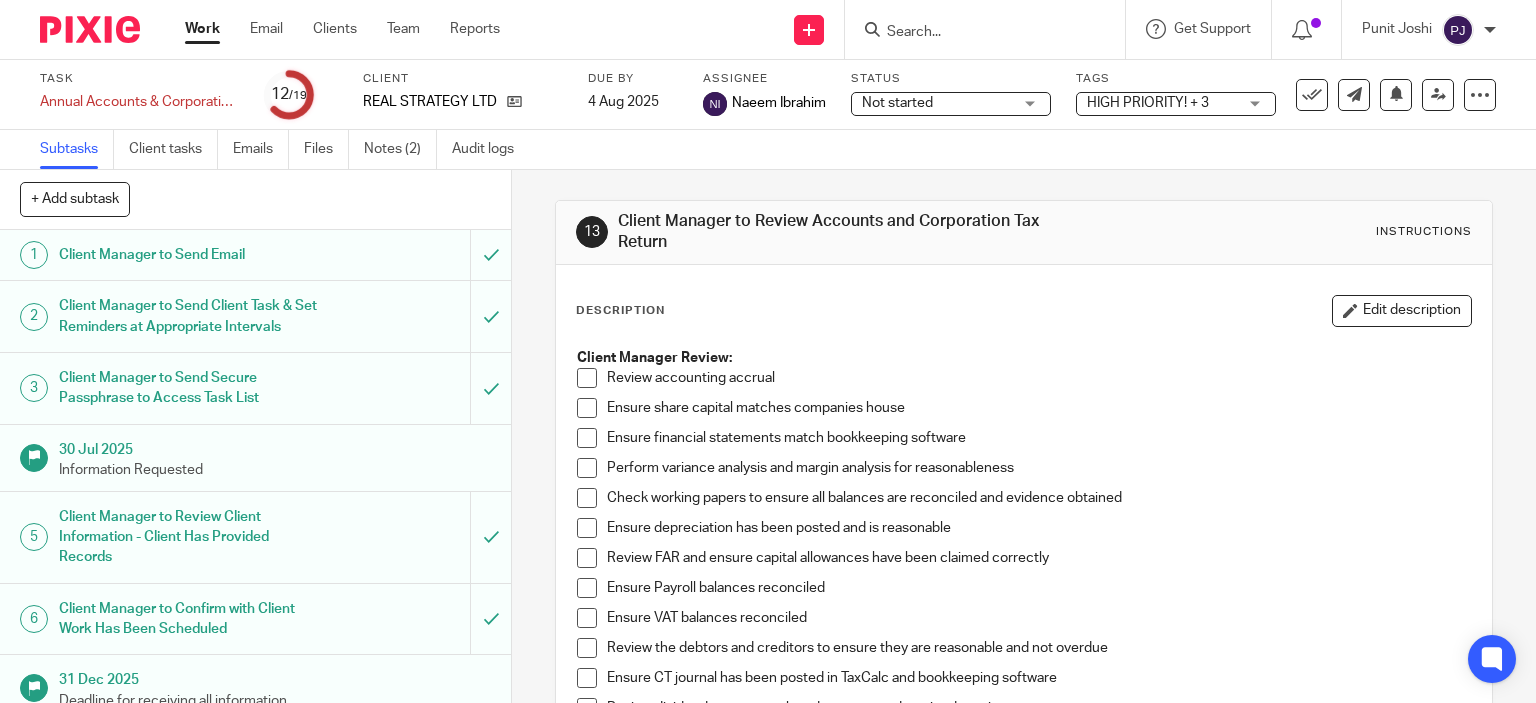 scroll, scrollTop: 0, scrollLeft: 0, axis: both 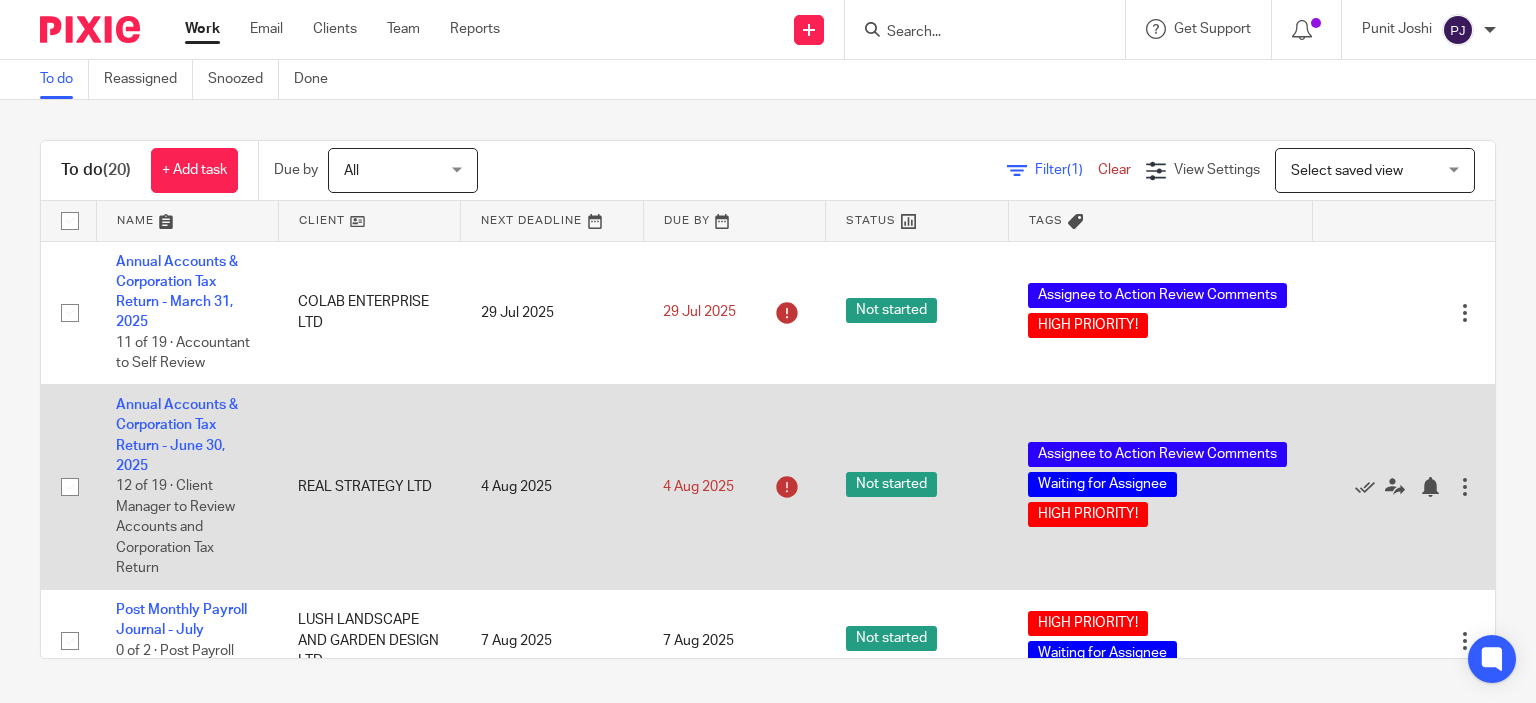 click on "Annual Accounts & Corporation Tax Return - June 30, 2025
12
of
19 ·
Client Manager to Review Accounts and Corporation Tax Return" at bounding box center [187, 486] 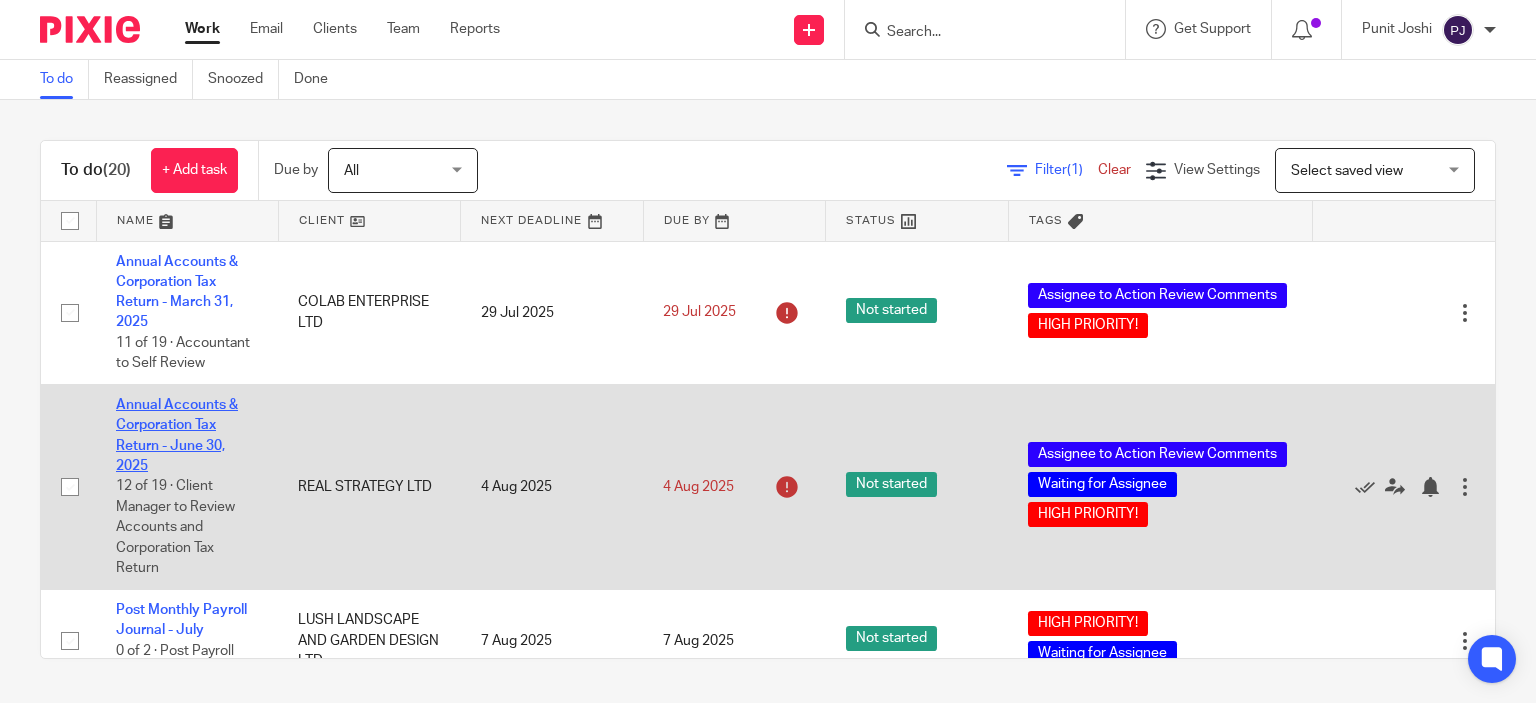 click on "Annual Accounts & Corporation Tax Return - June 30, 2025" at bounding box center [177, 435] 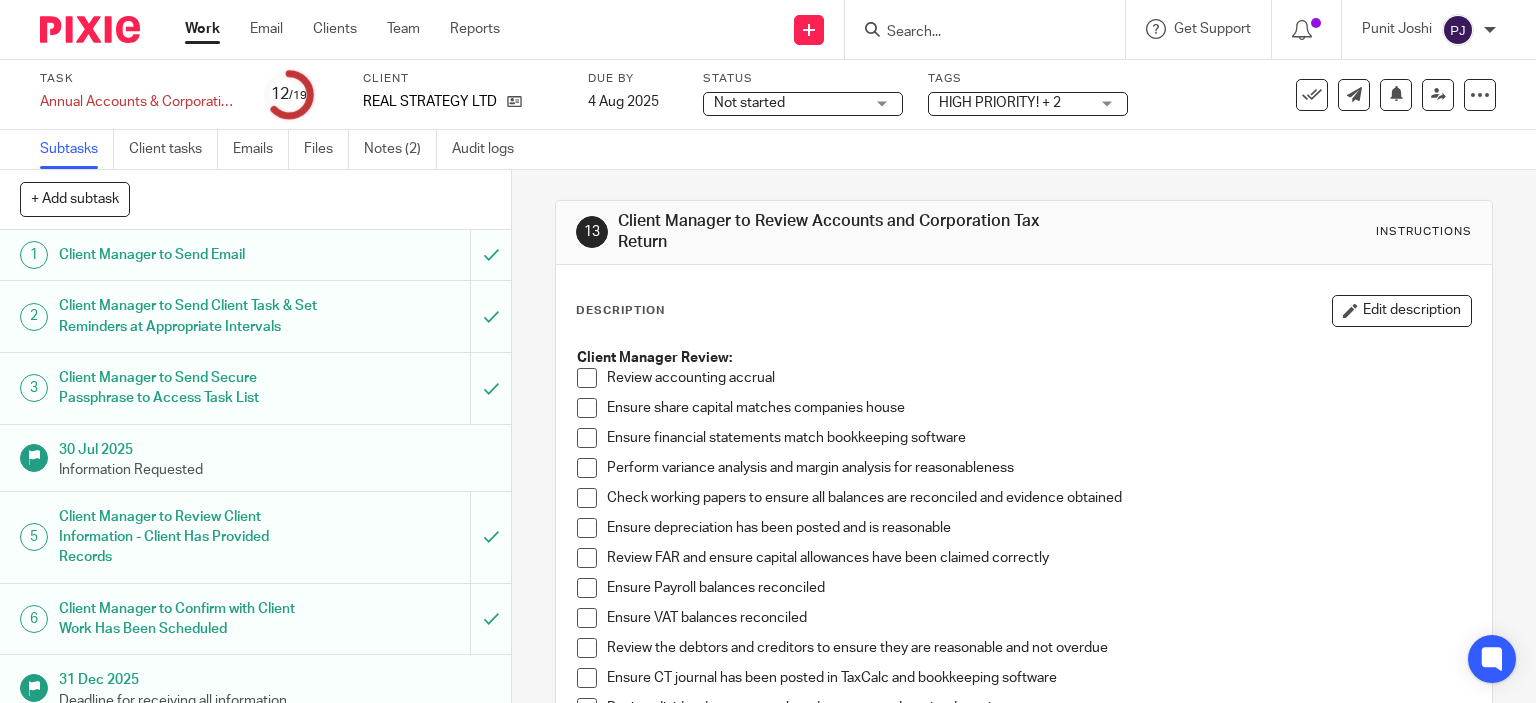 scroll, scrollTop: 0, scrollLeft: 0, axis: both 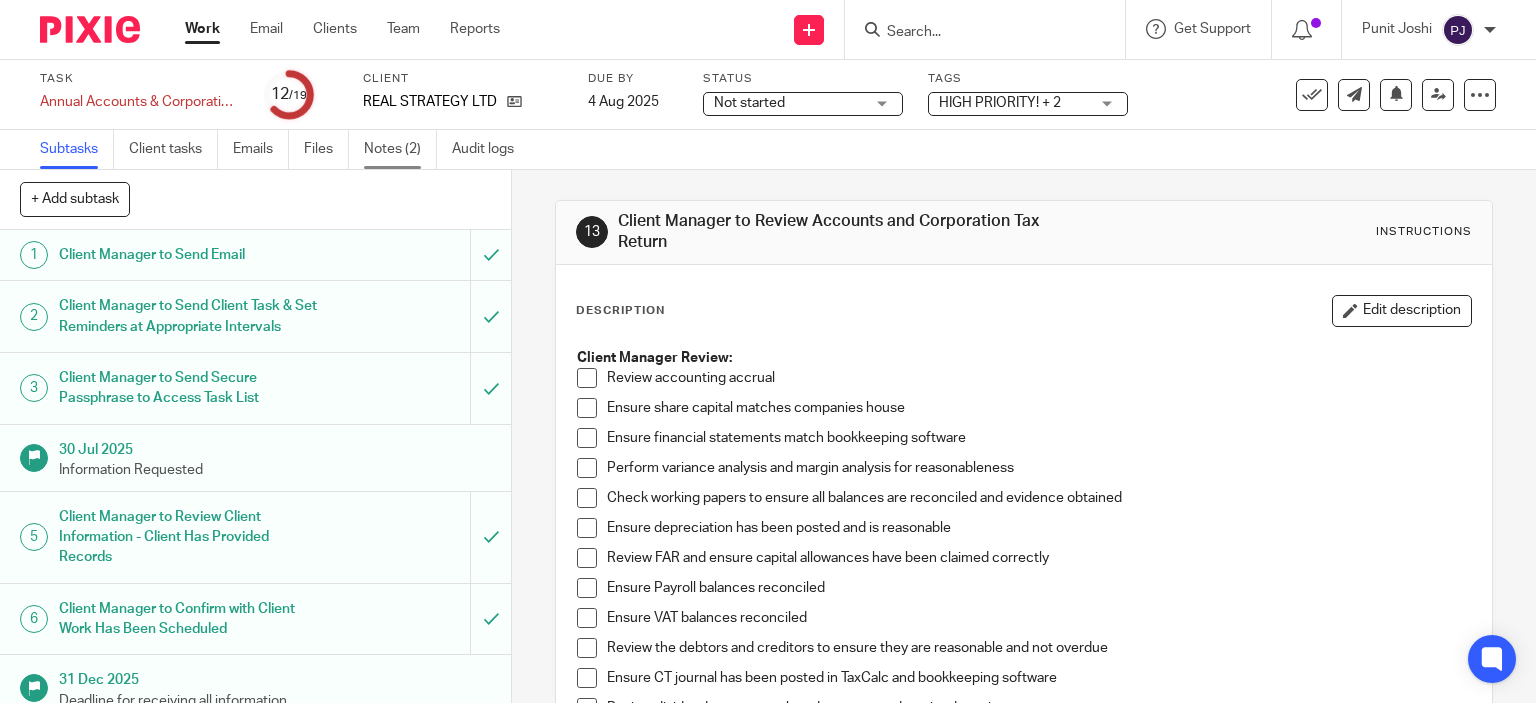 click on "Notes (2)" at bounding box center [400, 149] 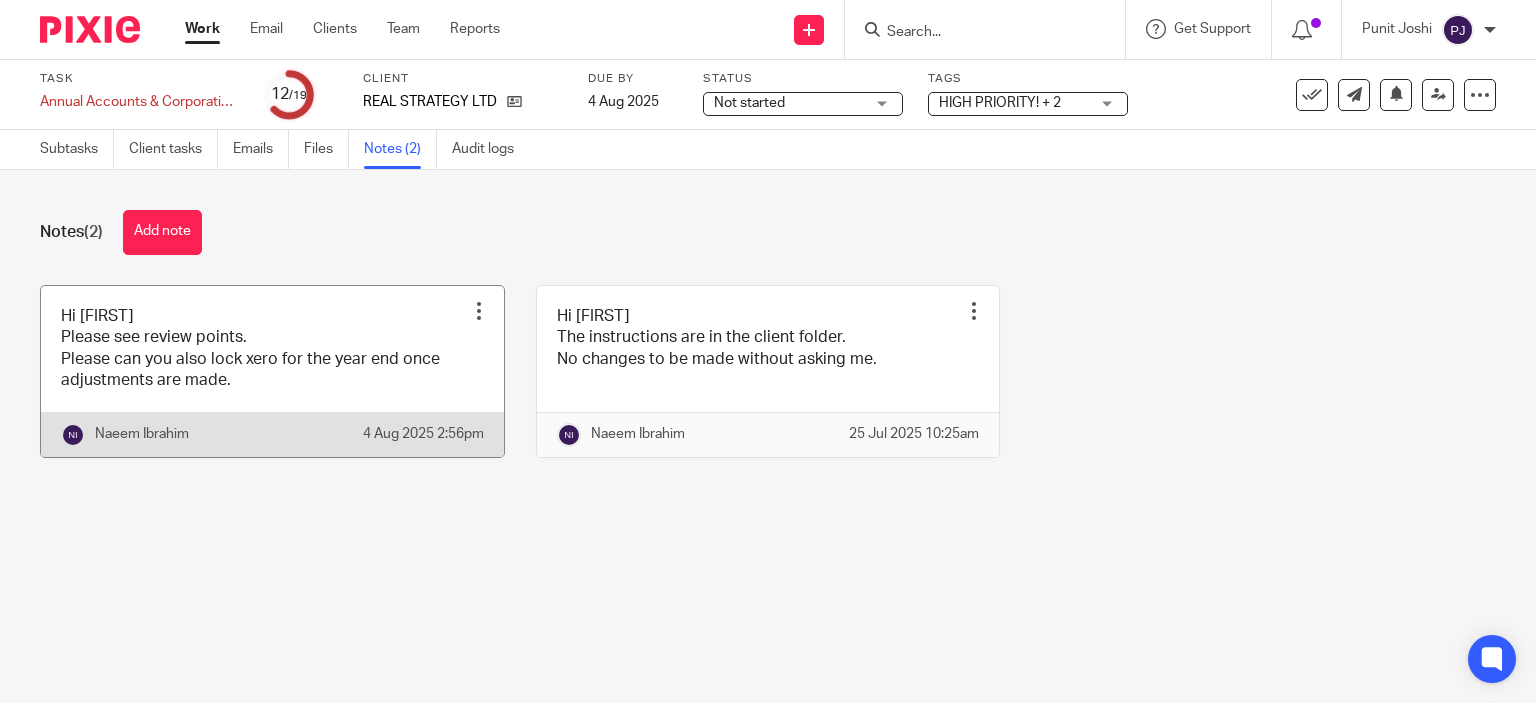 scroll, scrollTop: 0, scrollLeft: 0, axis: both 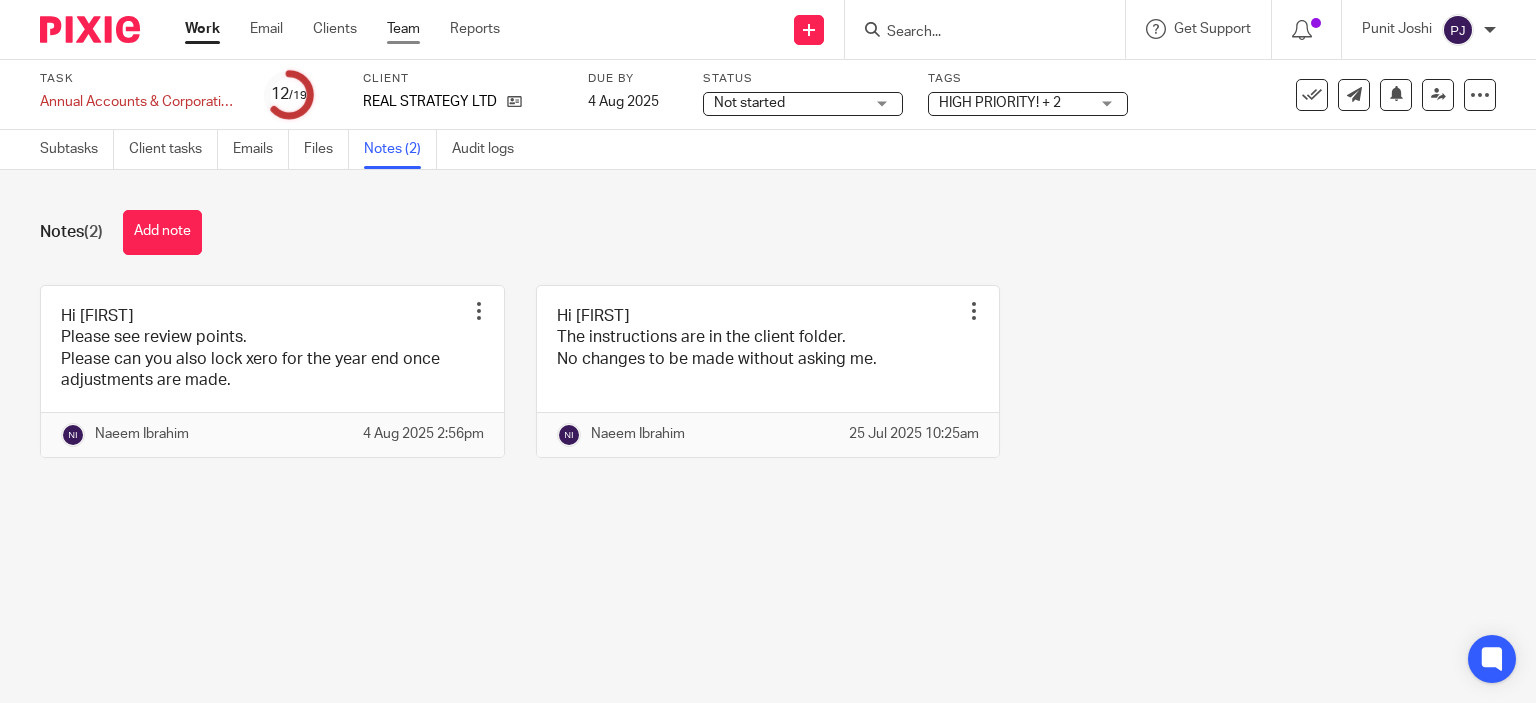 click on "Team" at bounding box center (403, 29) 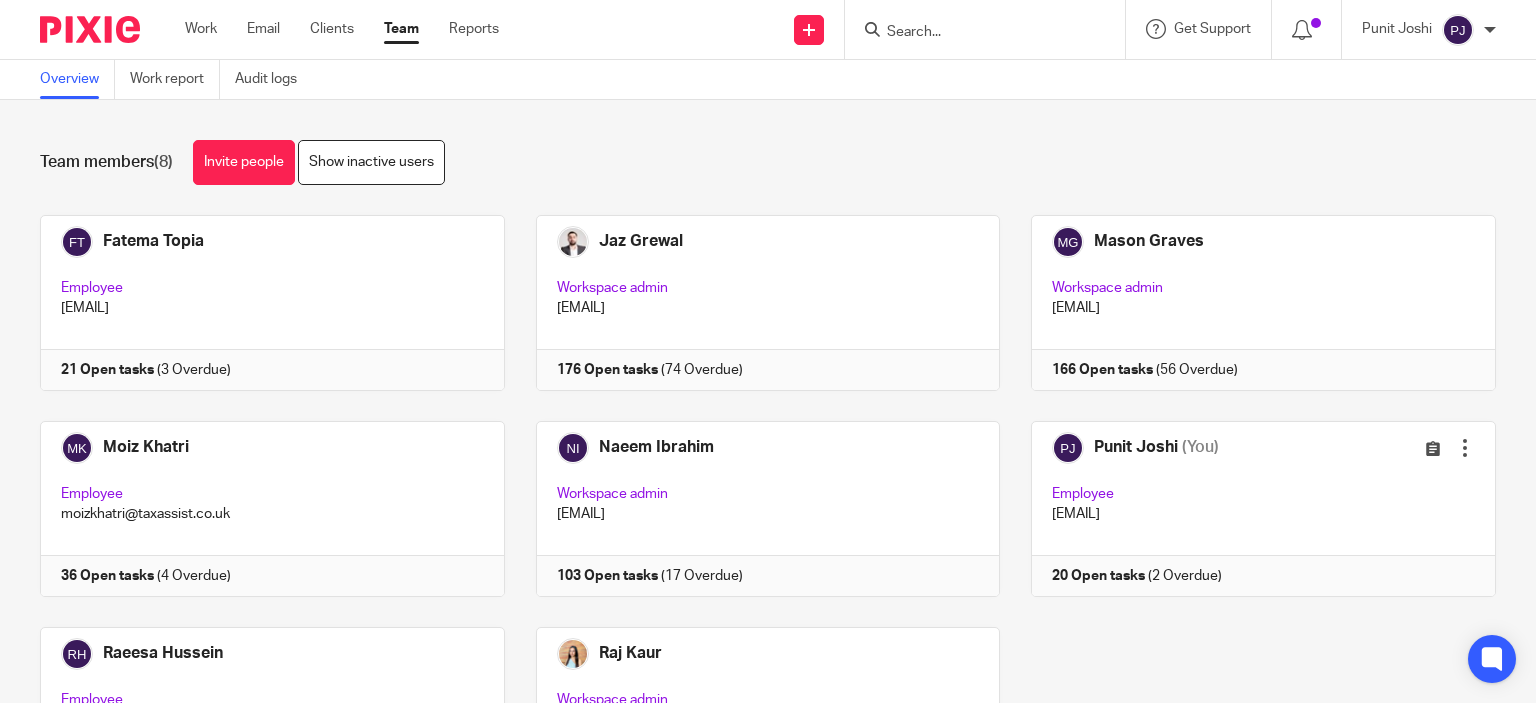scroll, scrollTop: 0, scrollLeft: 0, axis: both 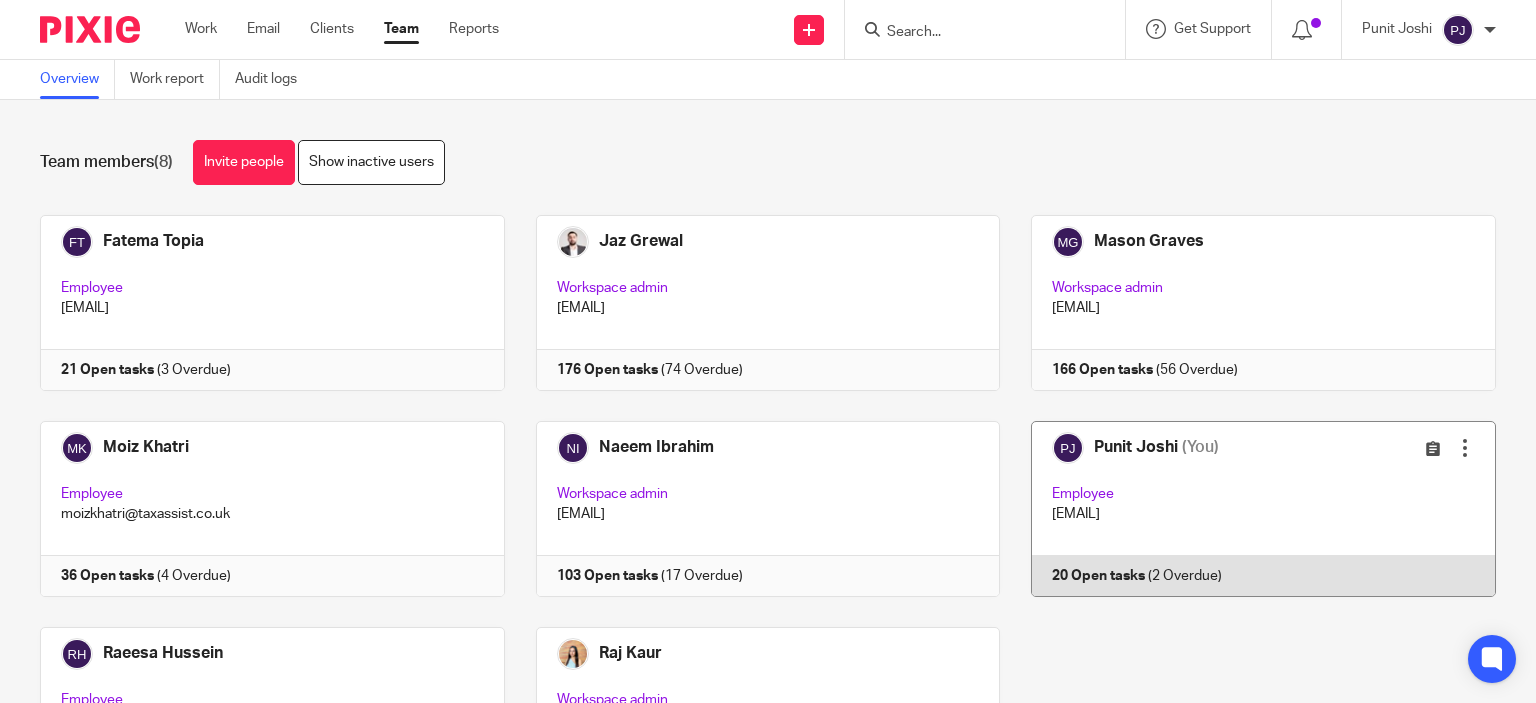 click at bounding box center (1248, 509) 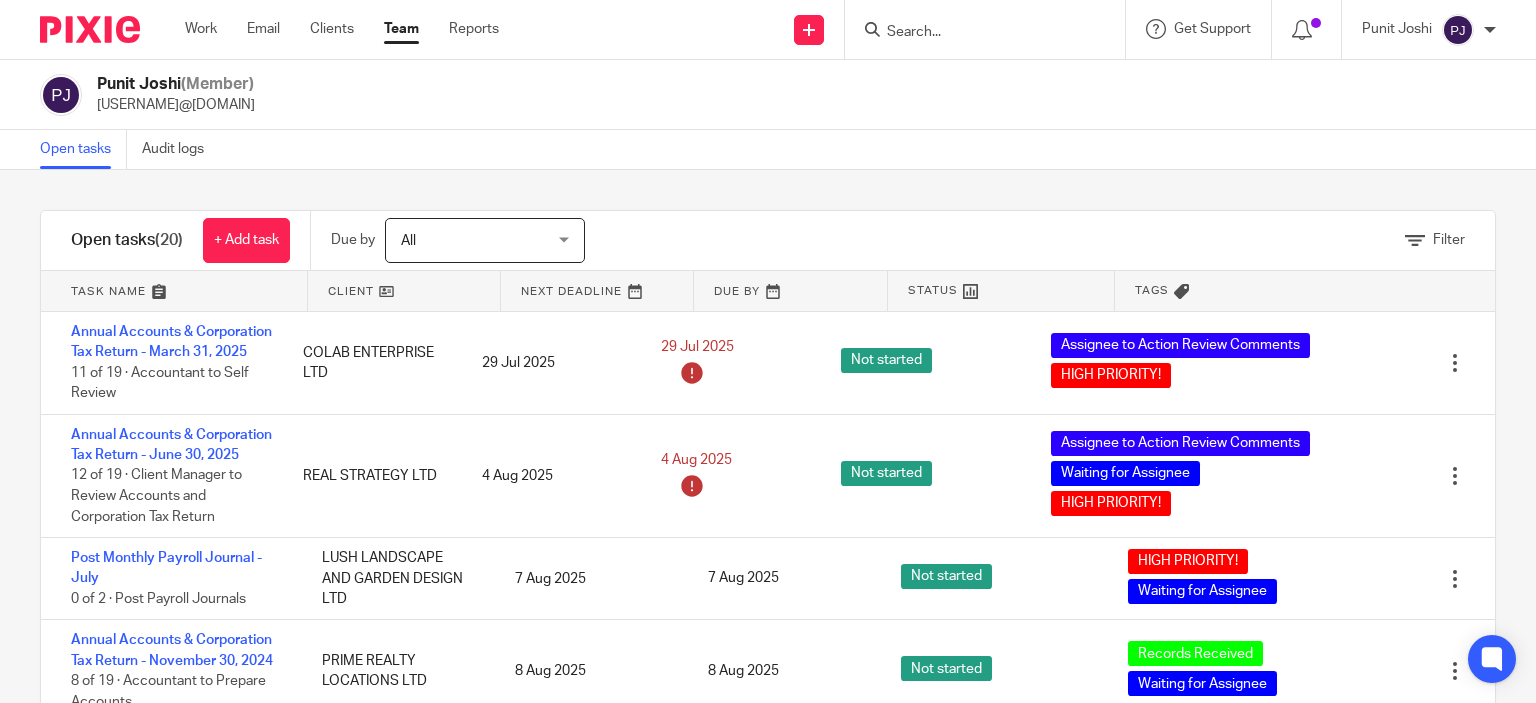 scroll, scrollTop: 0, scrollLeft: 0, axis: both 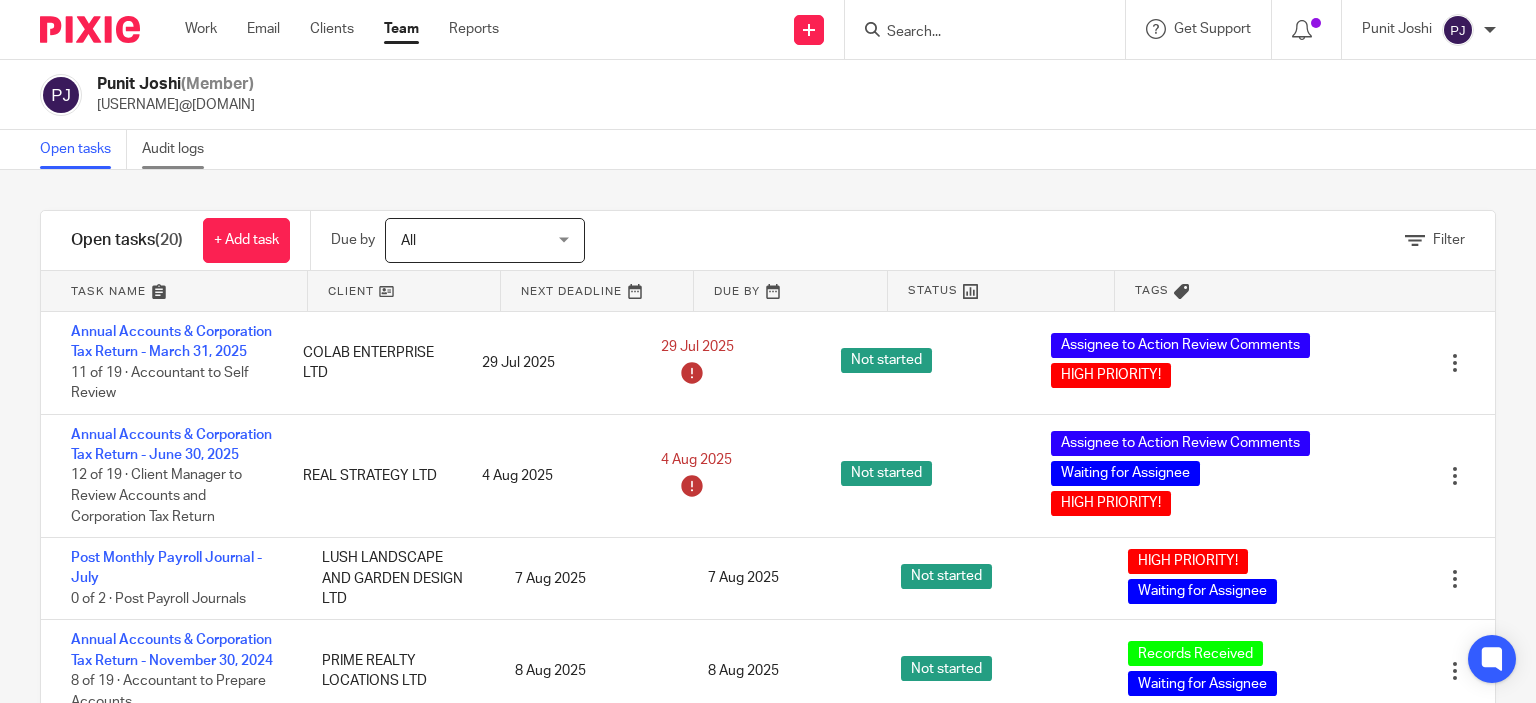 click on "Audit logs" at bounding box center [180, 149] 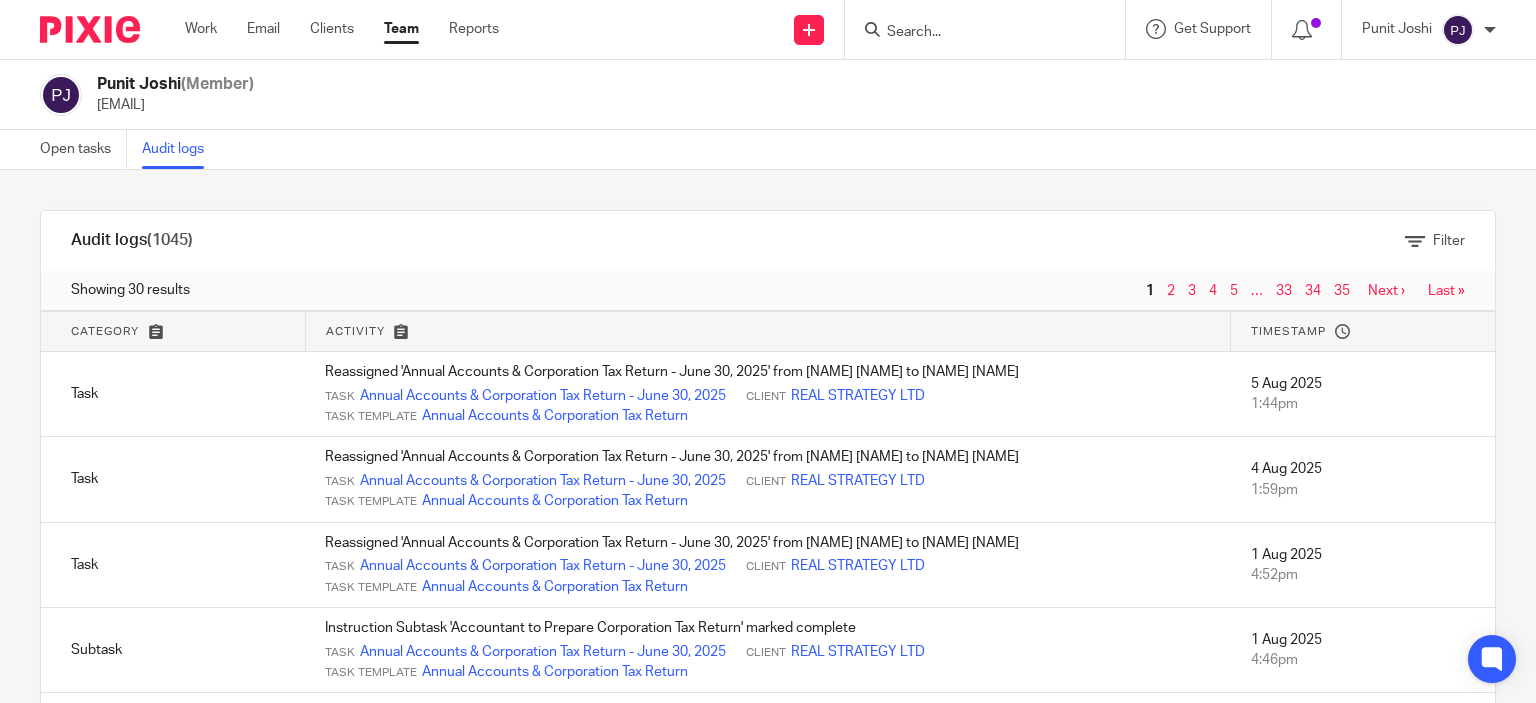 scroll, scrollTop: 0, scrollLeft: 0, axis: both 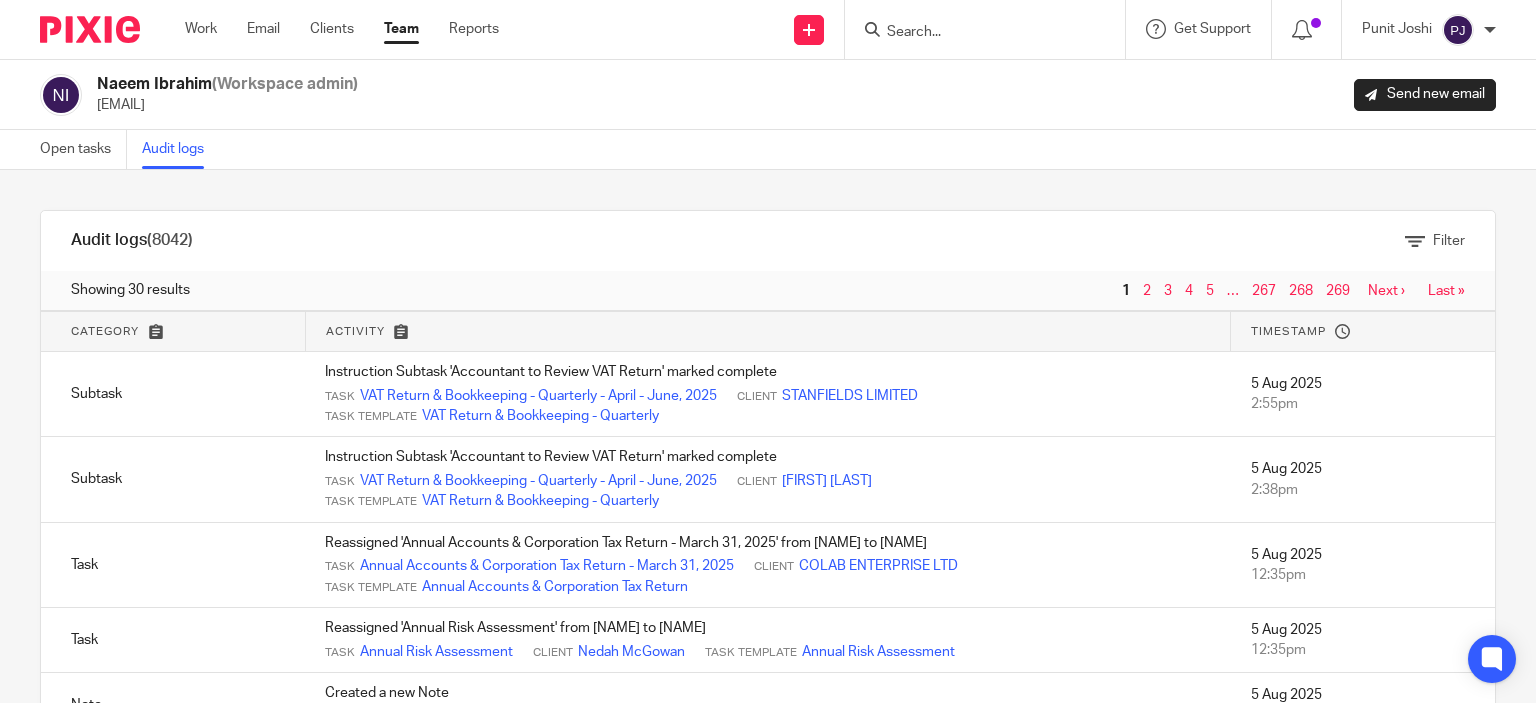 click on "Work
Email
Clients
Team
Reports
Work
Email
Clients
Team
Reports
Settings" at bounding box center [347, 29] 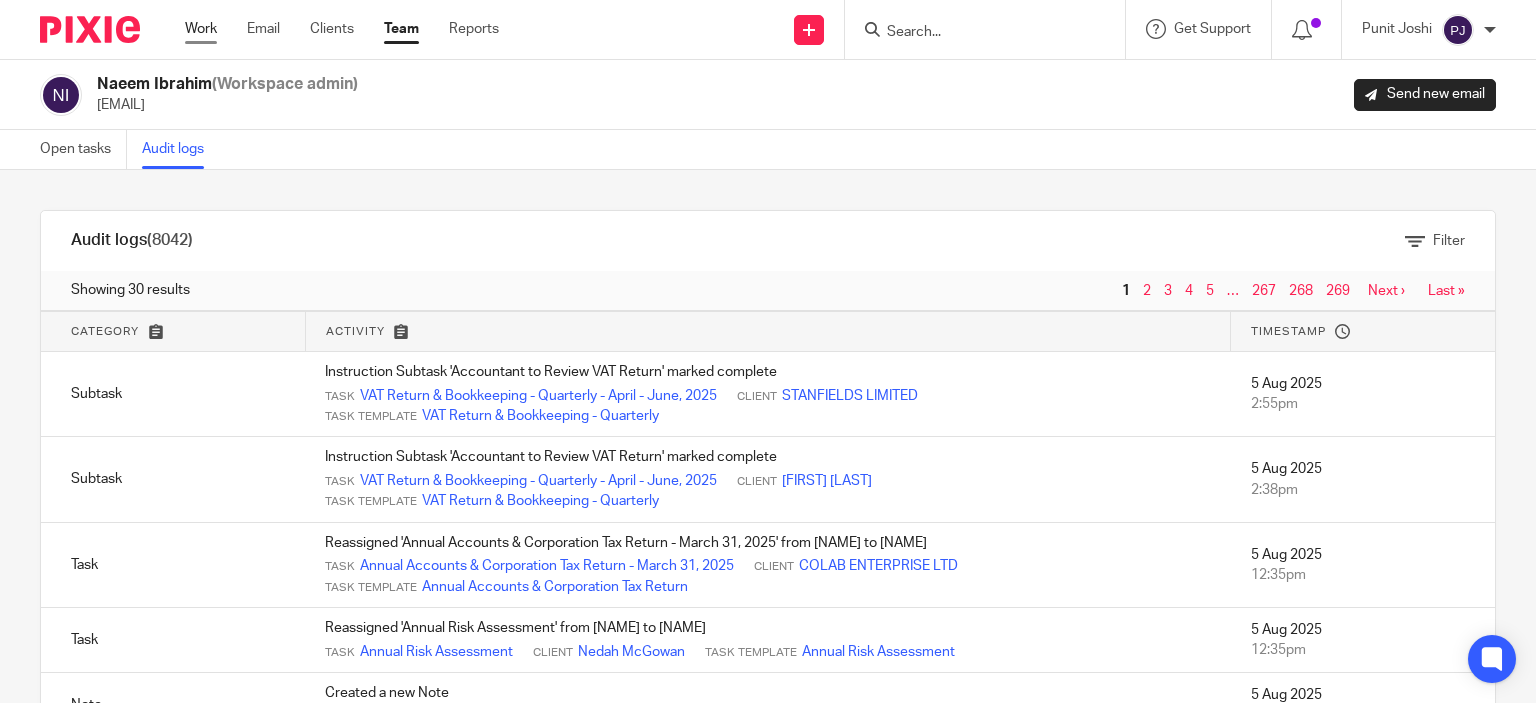 click on "Work" at bounding box center (201, 29) 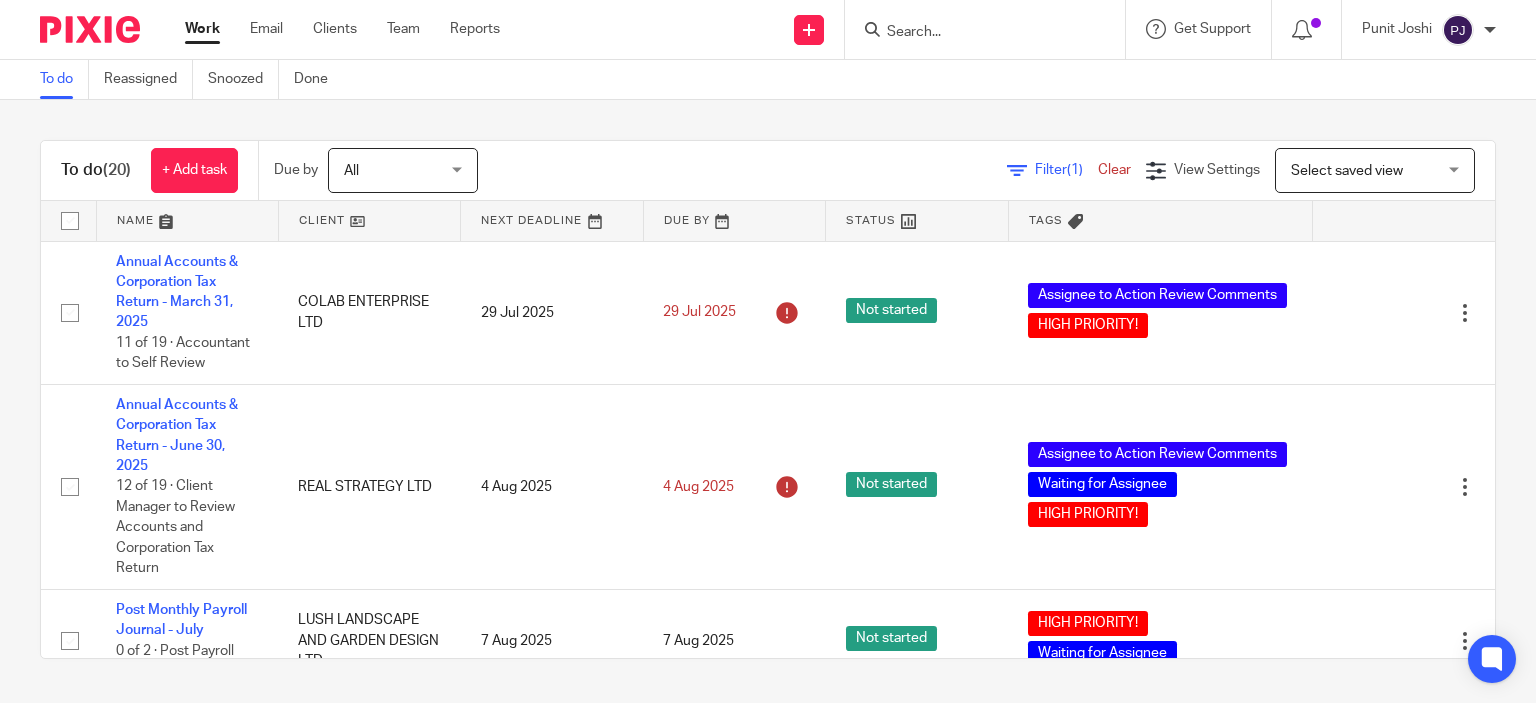 scroll, scrollTop: 0, scrollLeft: 0, axis: both 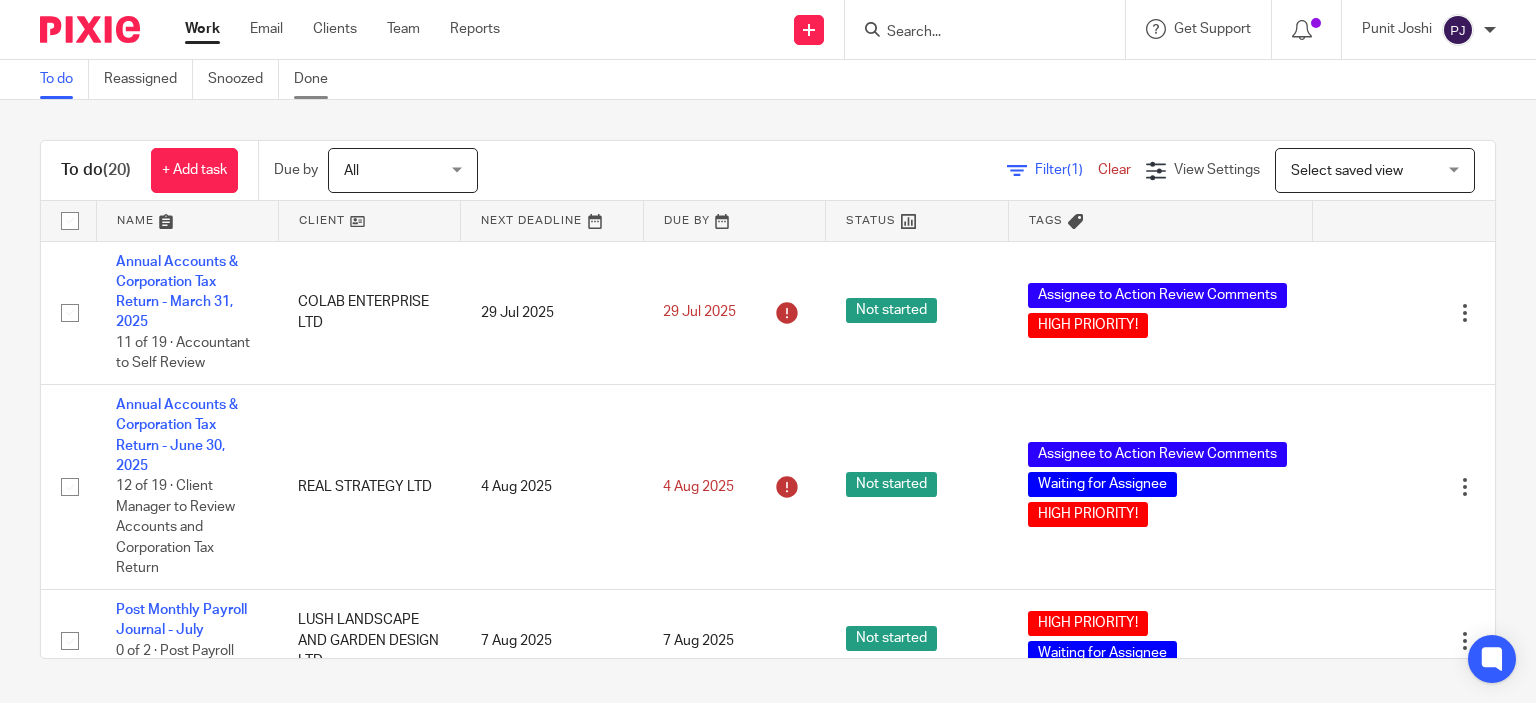 click on "Done" at bounding box center [318, 79] 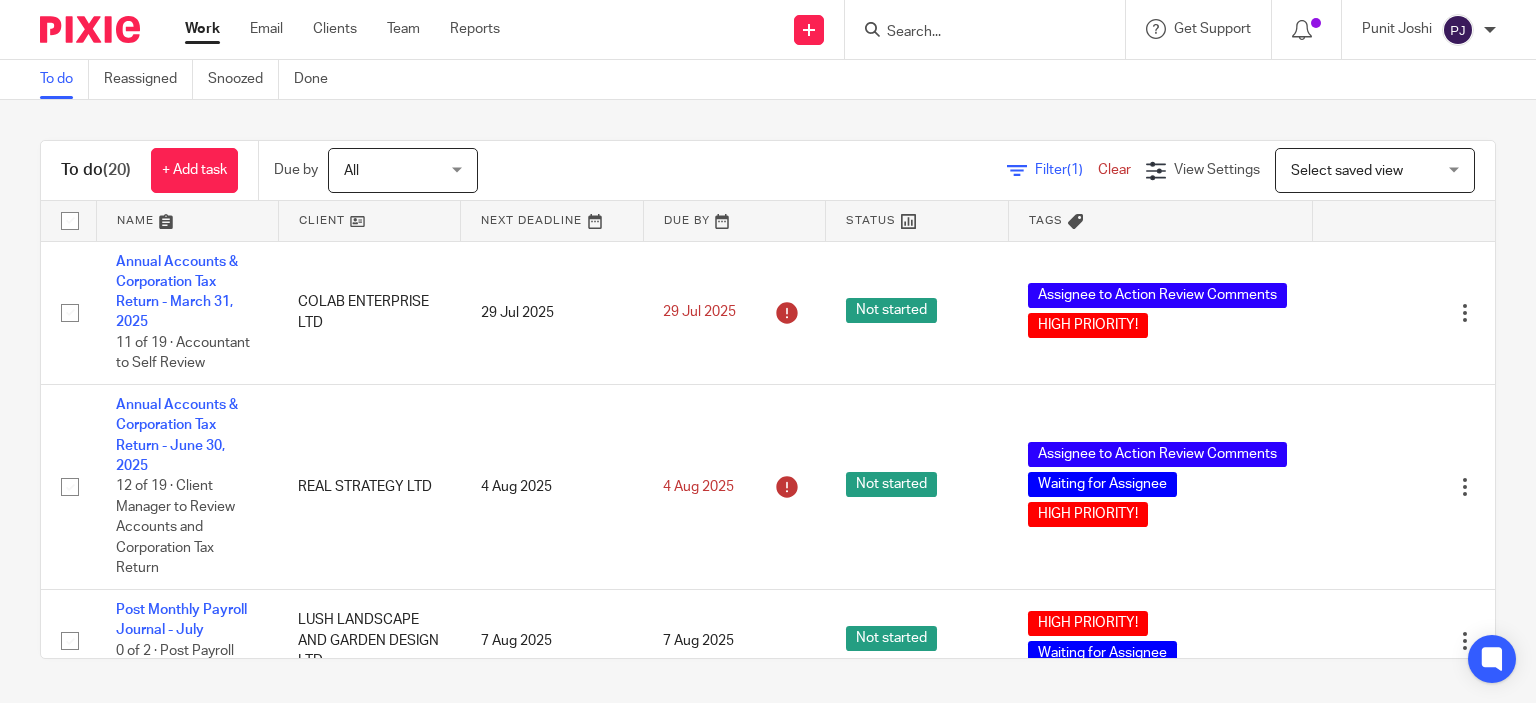 scroll, scrollTop: 0, scrollLeft: 0, axis: both 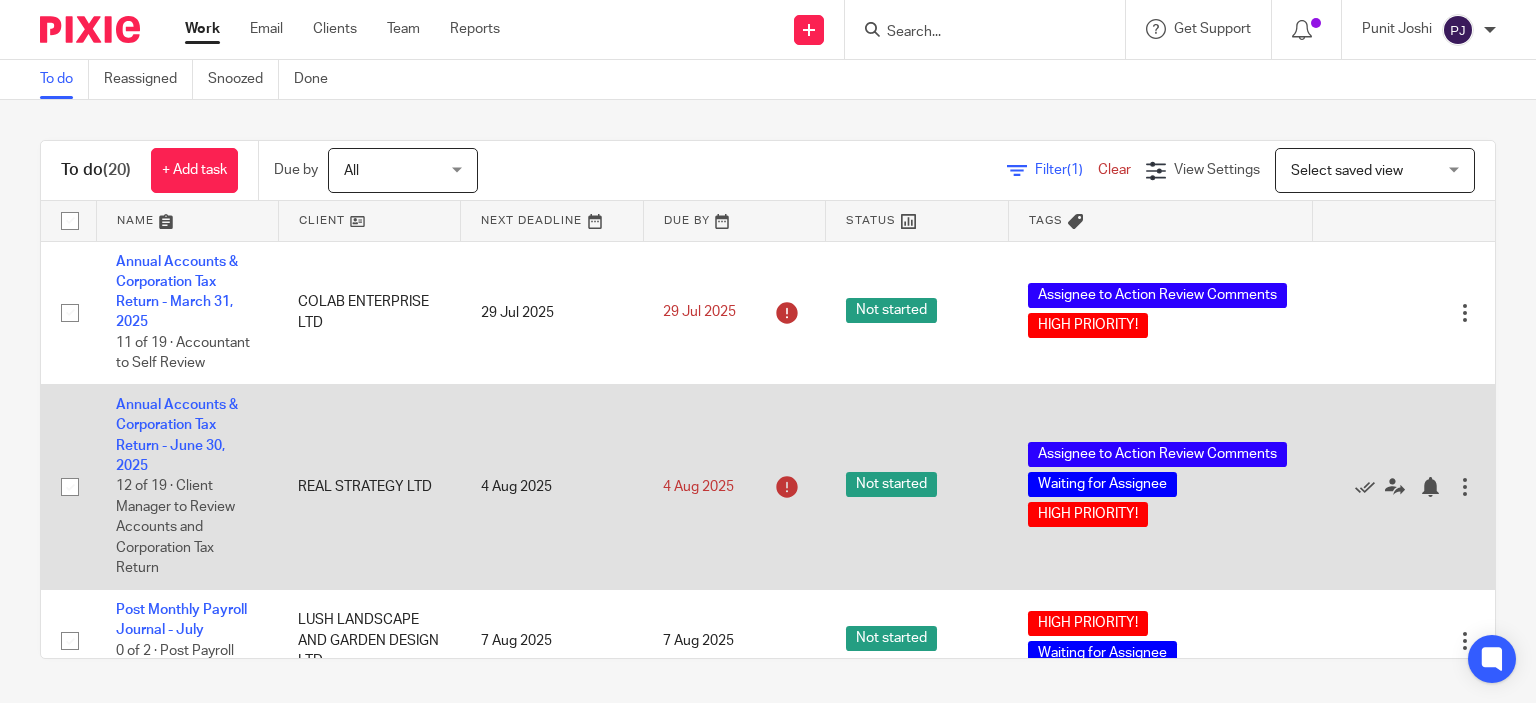 click on "Annual Accounts & Corporation Tax Return - June 30, 2025
12
of
19 ·
Client Manager to Review Accounts and Corporation Tax Return" at bounding box center [187, 486] 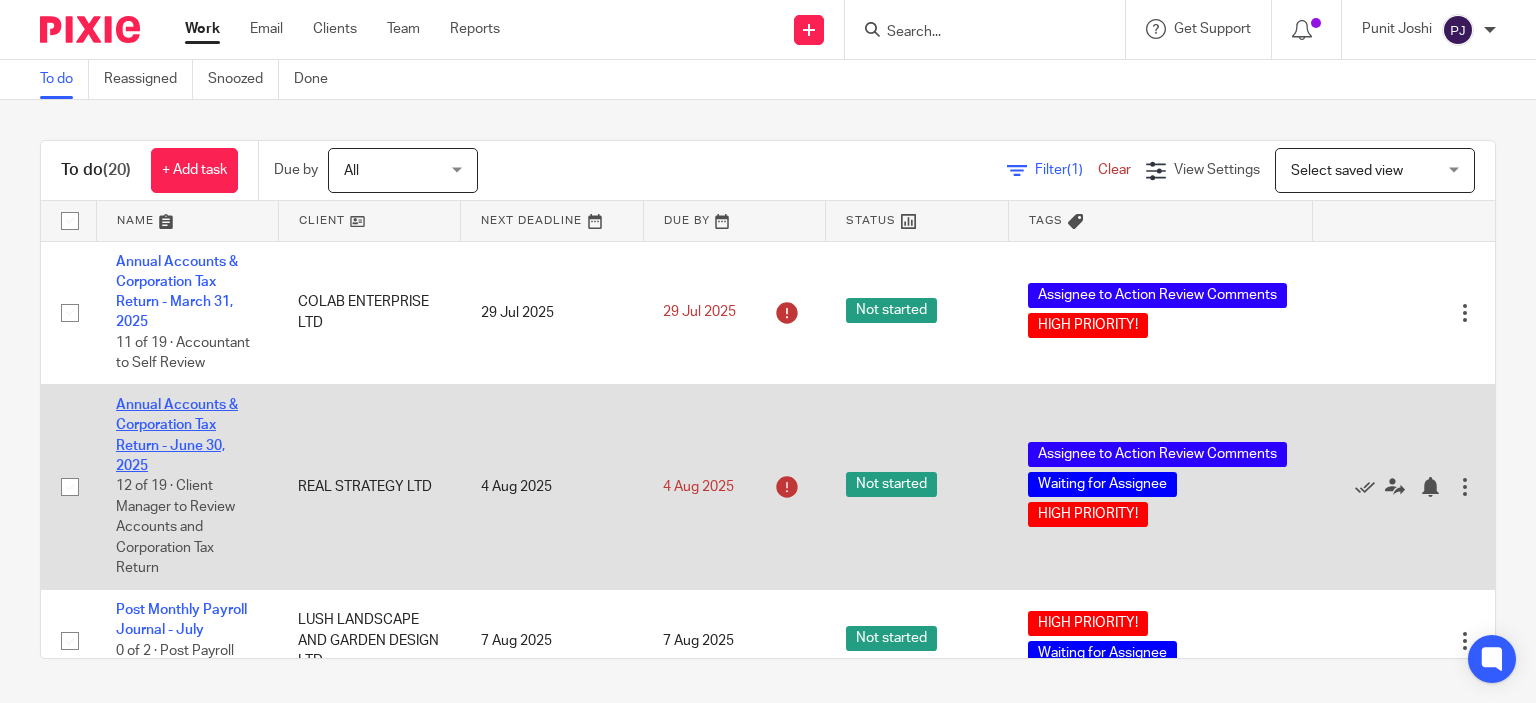 click on "Annual Accounts & Corporation Tax Return - June 30, 2025" at bounding box center (177, 435) 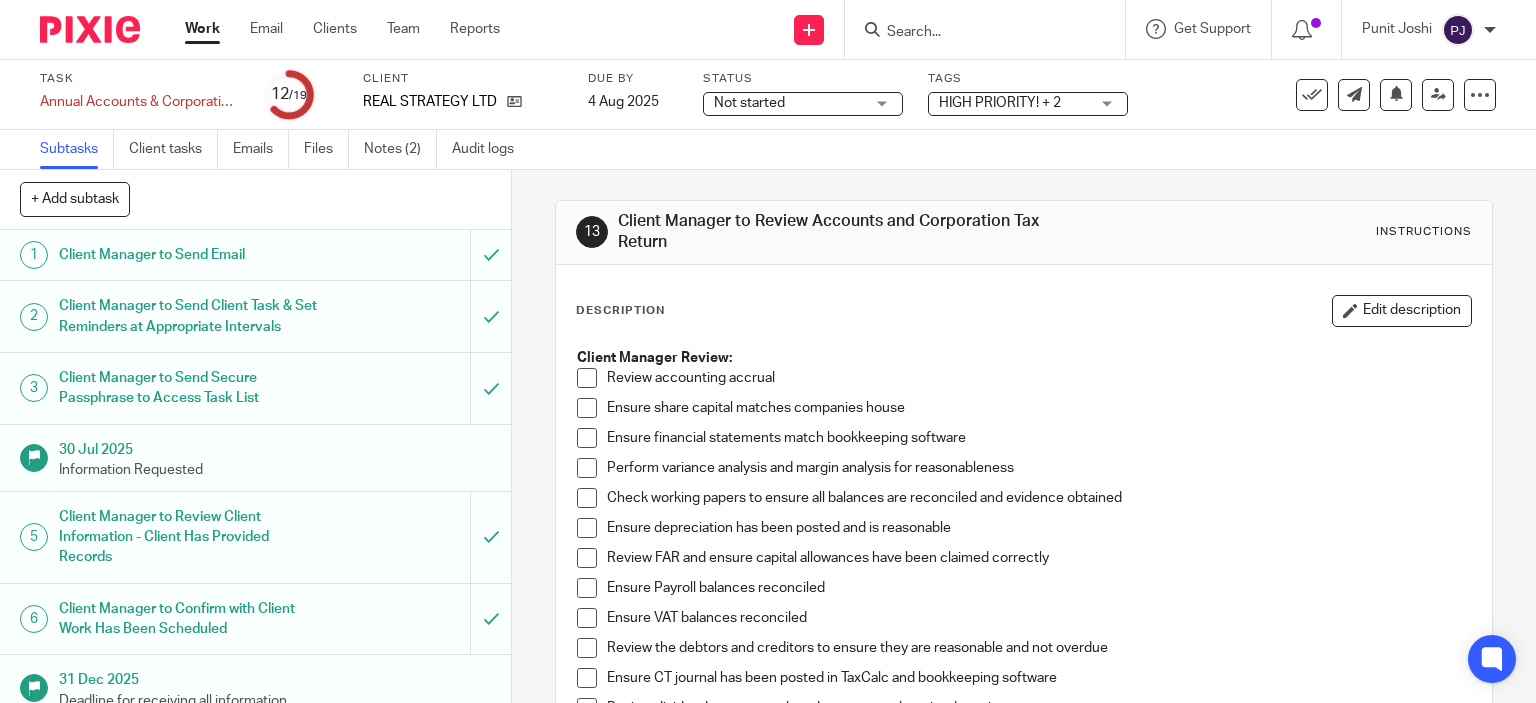 scroll, scrollTop: 0, scrollLeft: 0, axis: both 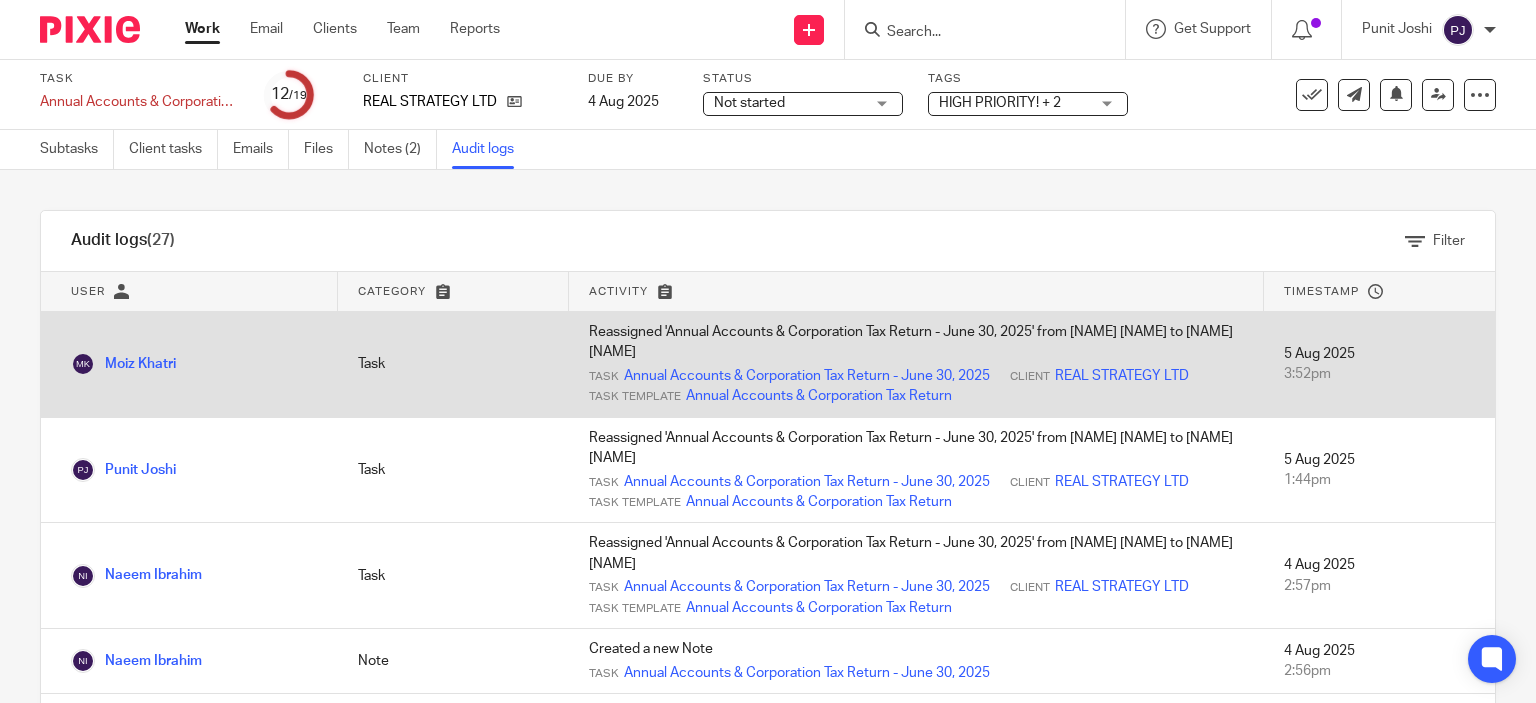 click on "Reassigned 'Annual Accounts & Corporation Tax Return - June 30, 2025' from [NAME] [NAME] to [NAME] [NAME]
Task
Annual Accounts & Corporation Tax Return - June 30, 2025
Client
REAL STRATEGY LTD
Task Template
Annual Accounts & Corporation Tax Return" at bounding box center (916, 365) 